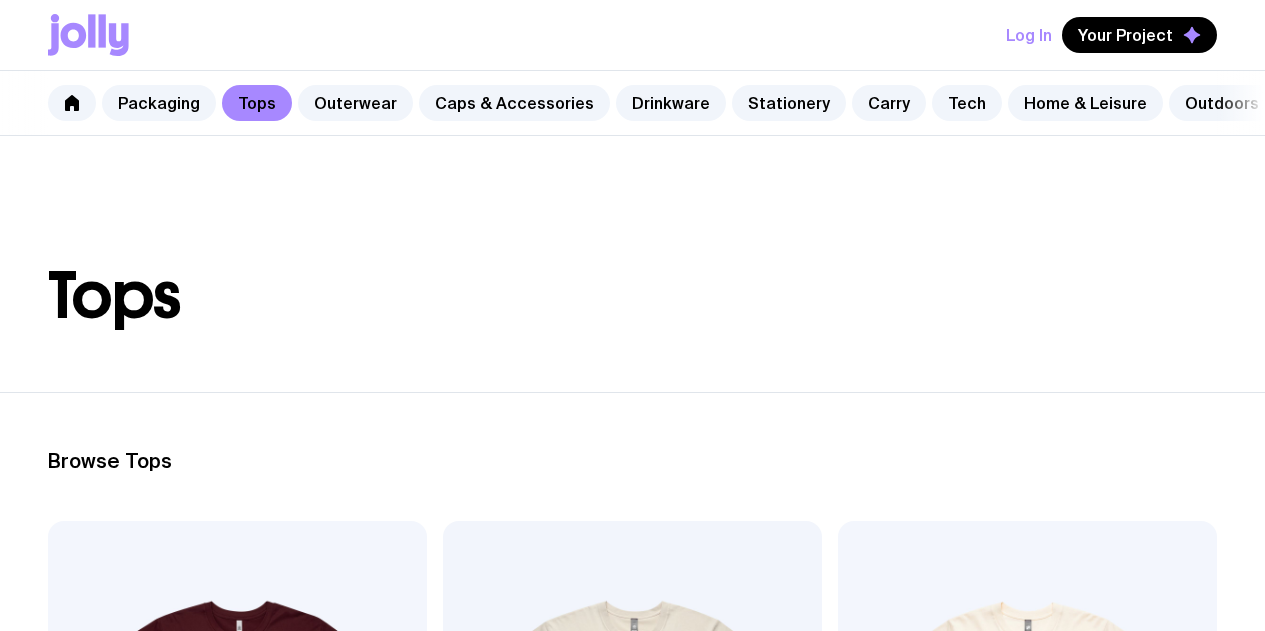 scroll, scrollTop: 333, scrollLeft: 0, axis: vertical 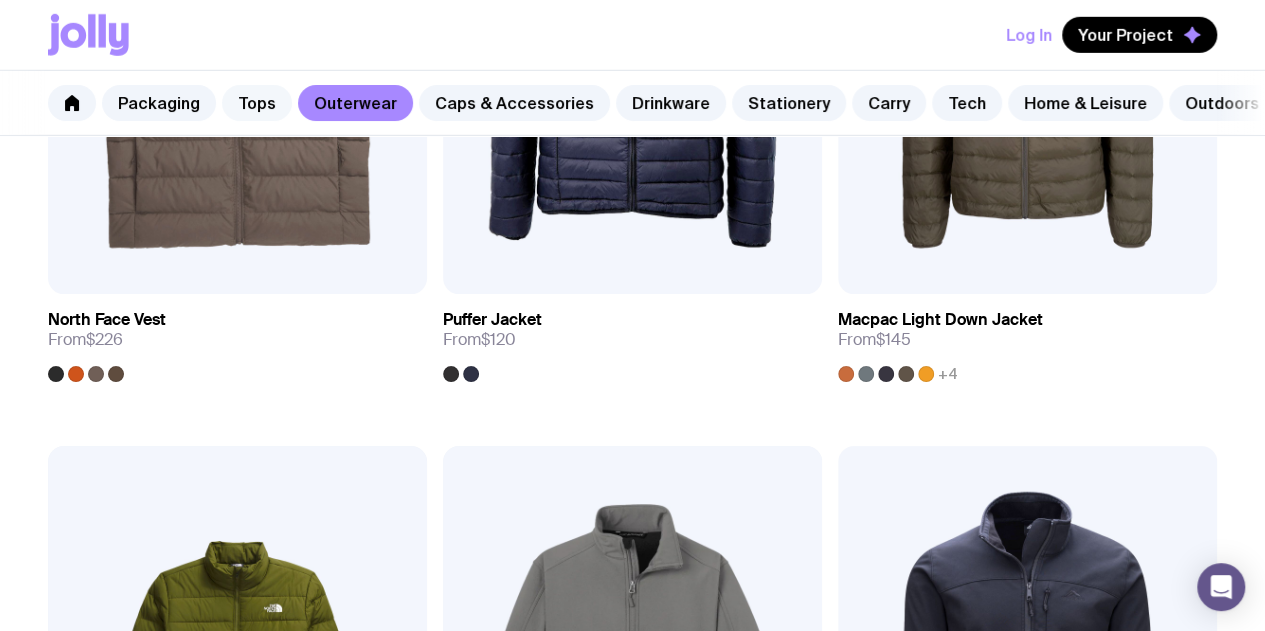 click on "Tops" at bounding box center [257, 103] 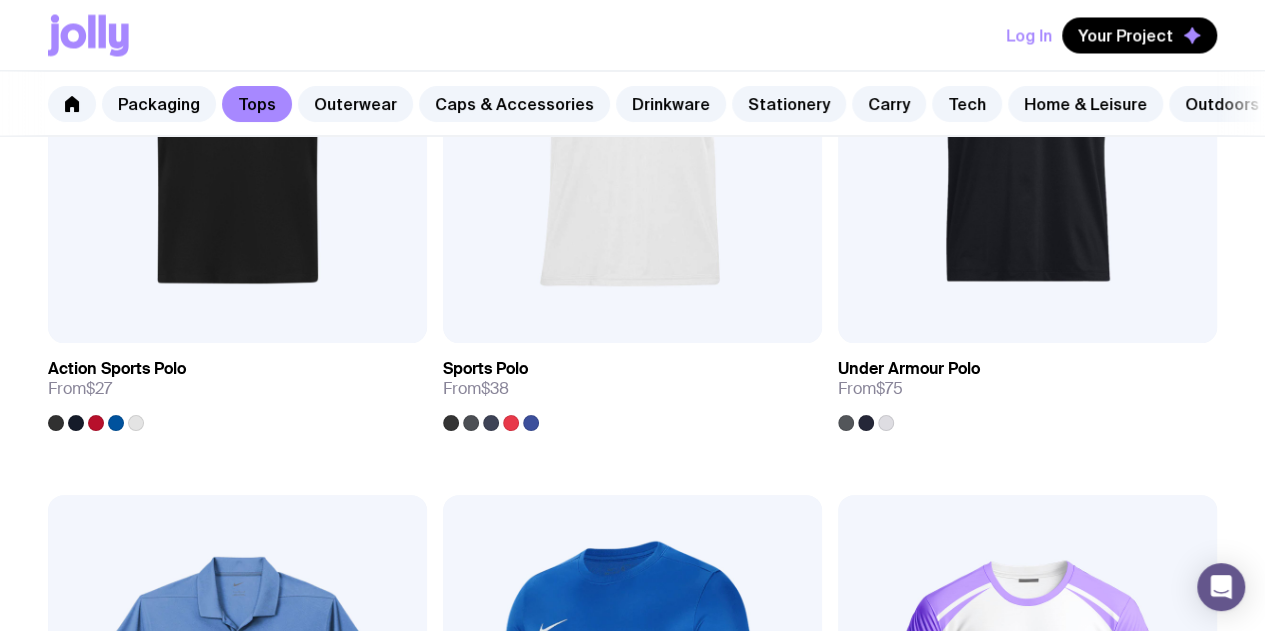 scroll, scrollTop: 1848, scrollLeft: 0, axis: vertical 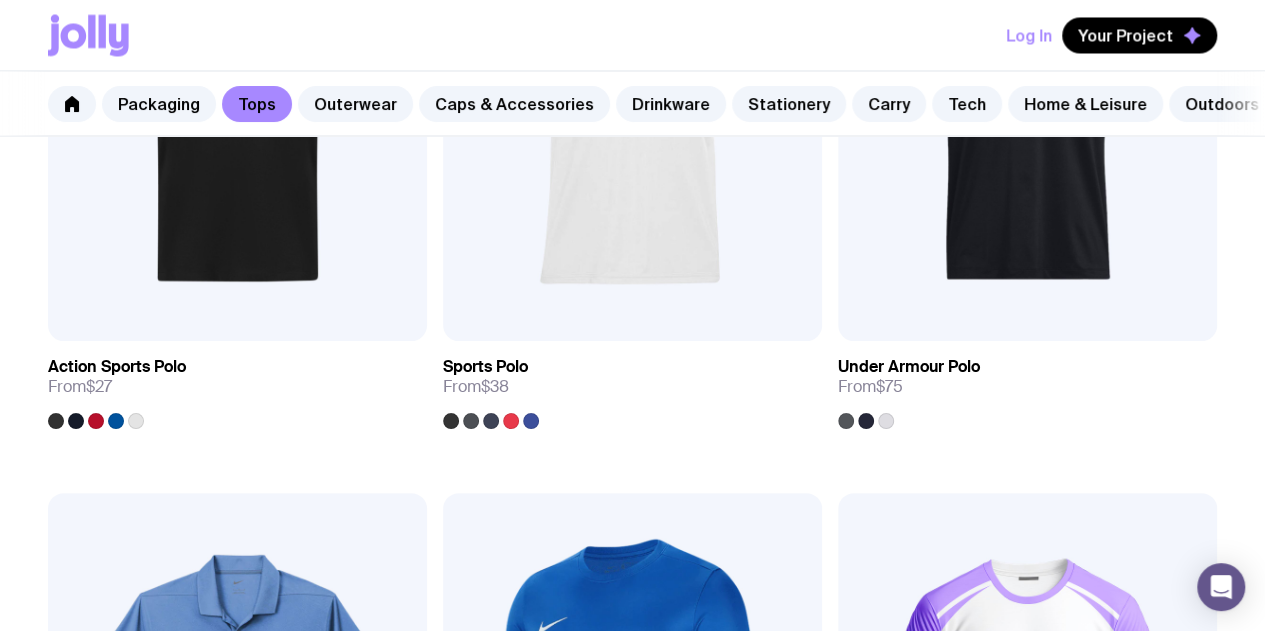 click at bounding box center [632, 1327] 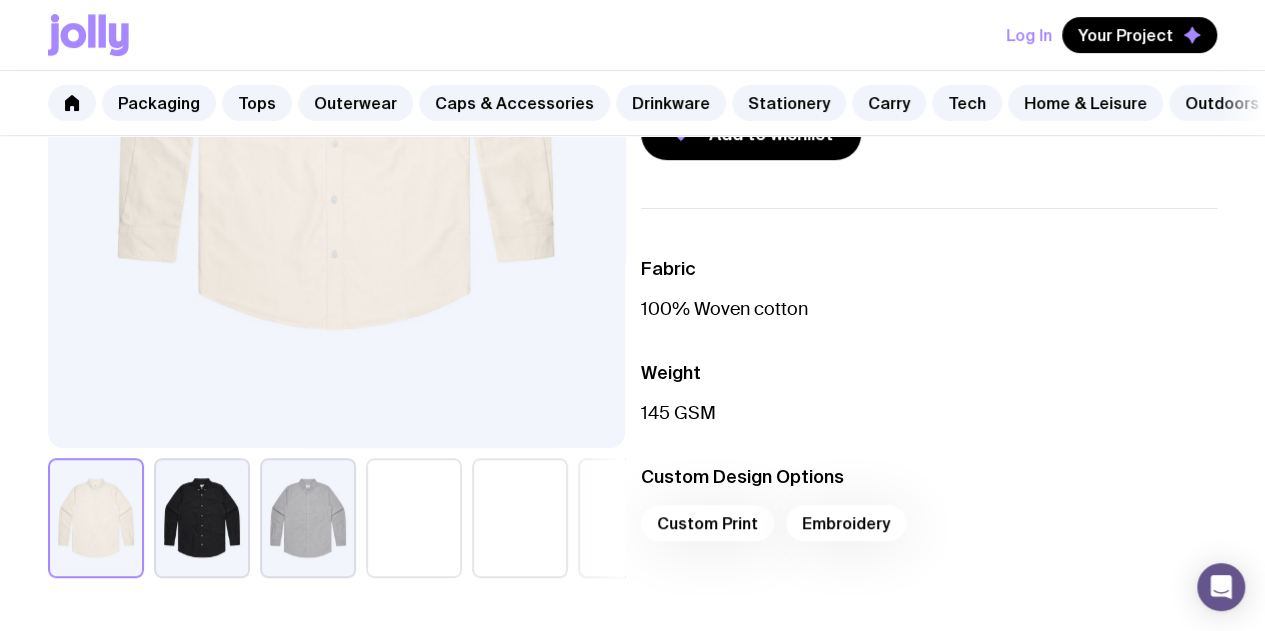 scroll, scrollTop: 419, scrollLeft: 0, axis: vertical 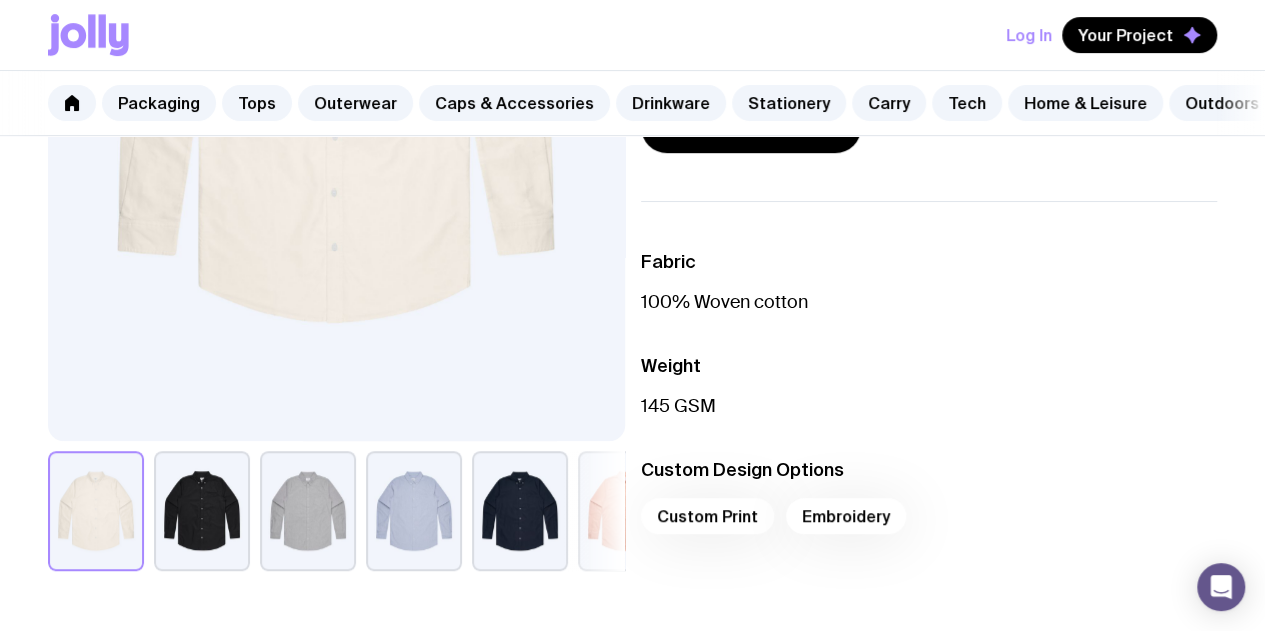 click at bounding box center [202, 511] 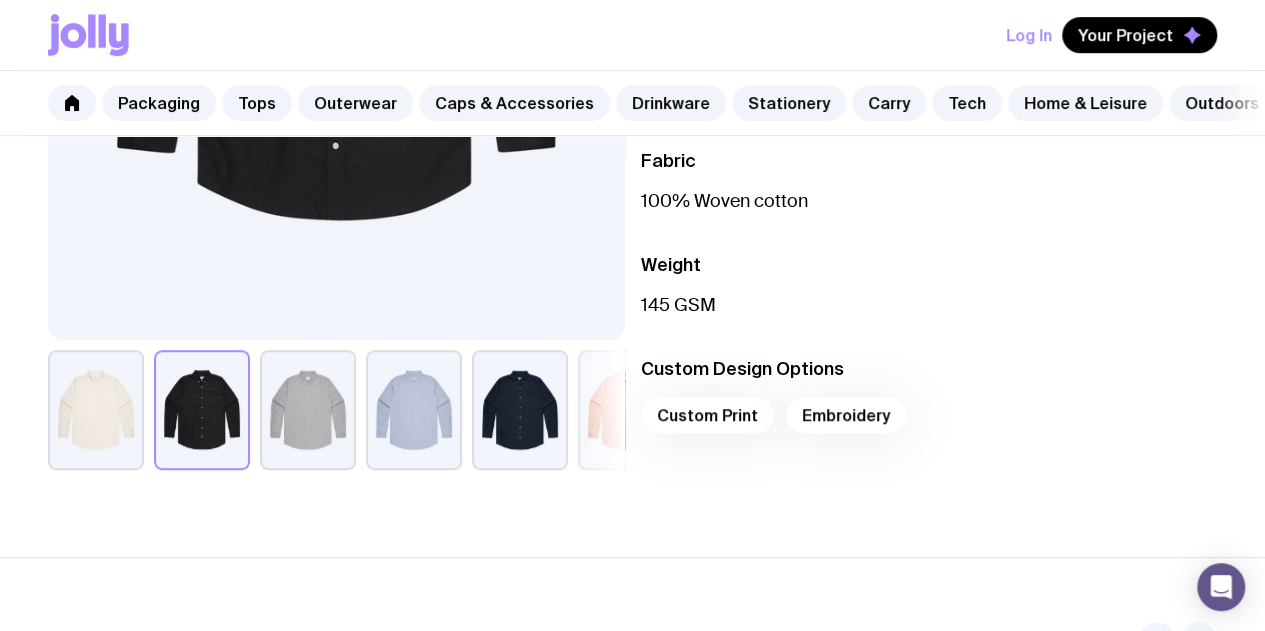 scroll, scrollTop: 521, scrollLeft: 0, axis: vertical 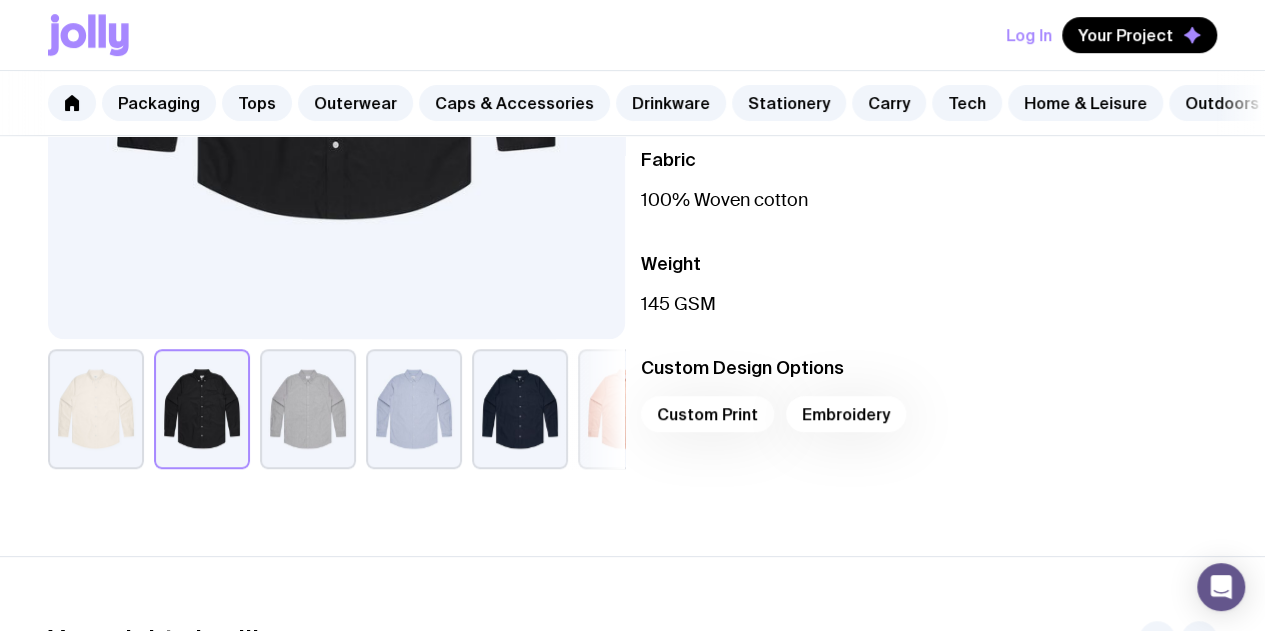 click on "Custom Print Embroidery" at bounding box center [929, 420] 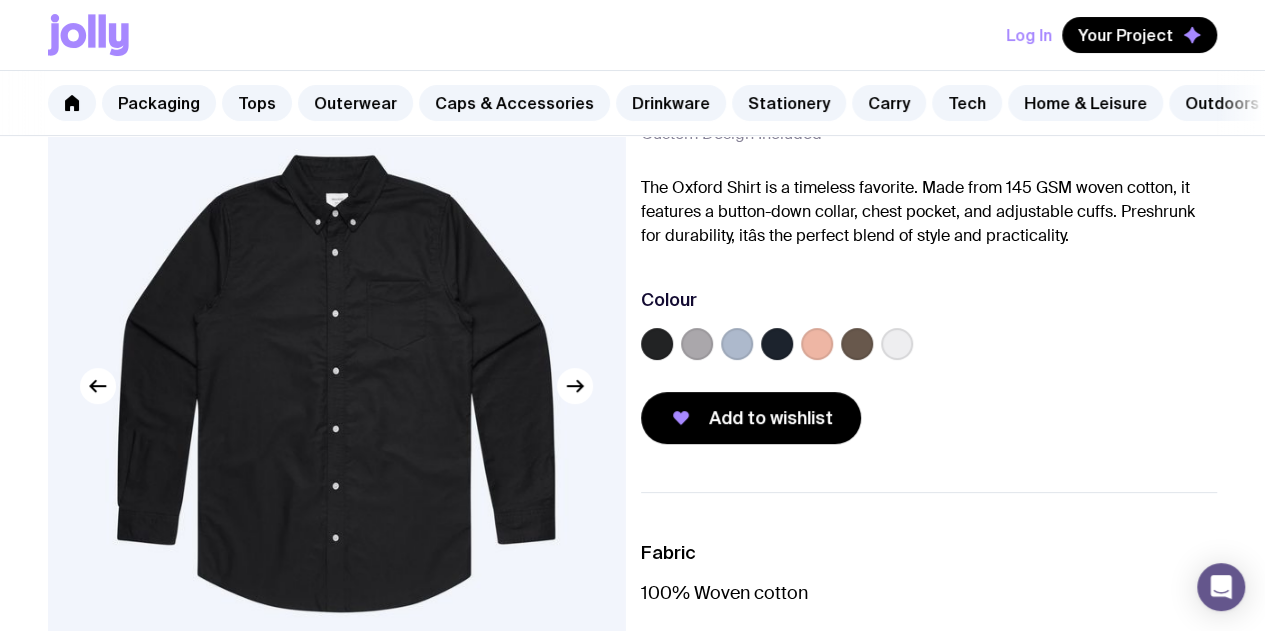scroll, scrollTop: 130, scrollLeft: 0, axis: vertical 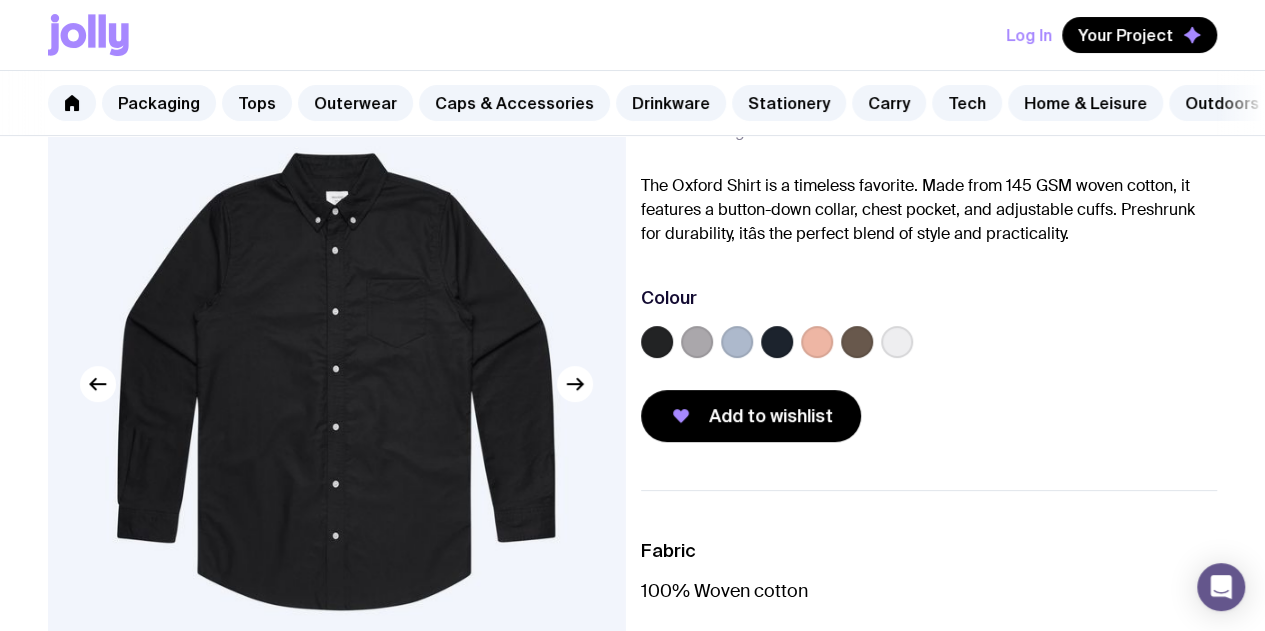 click 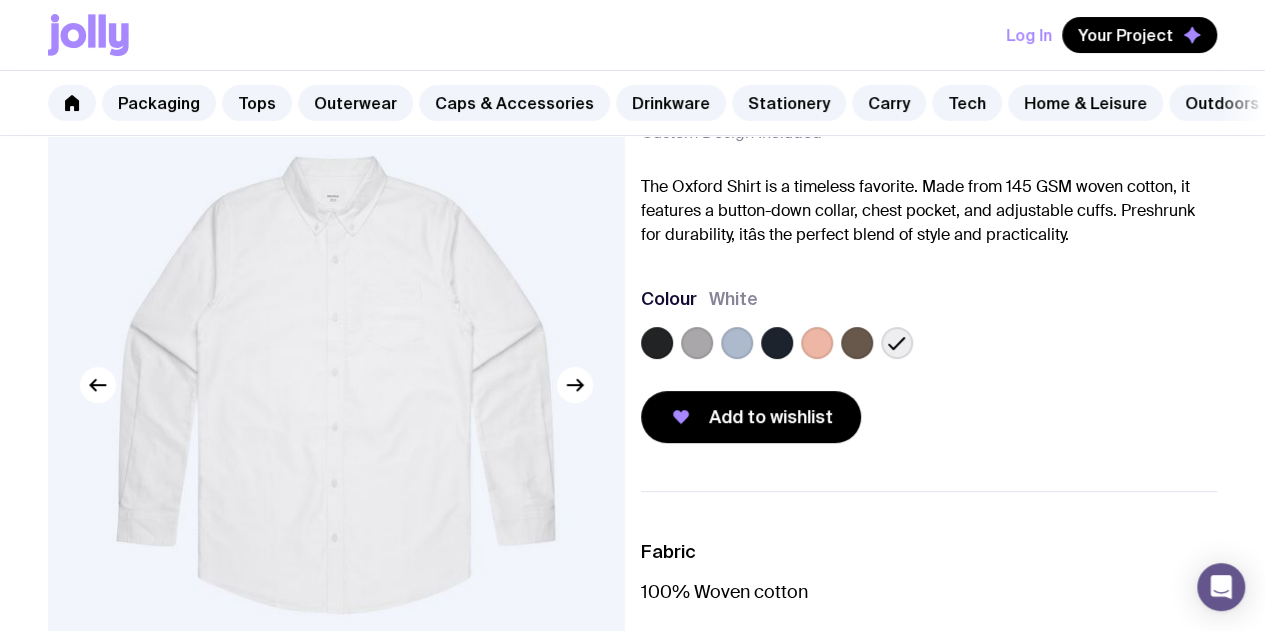 scroll, scrollTop: 128, scrollLeft: 0, axis: vertical 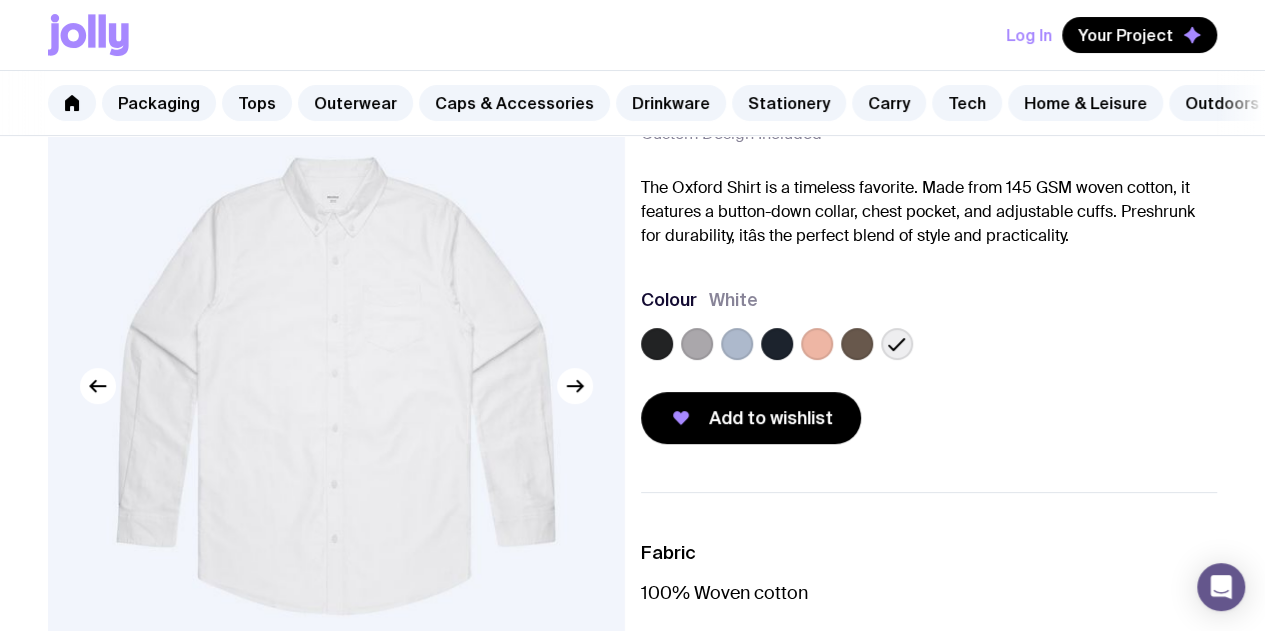 click 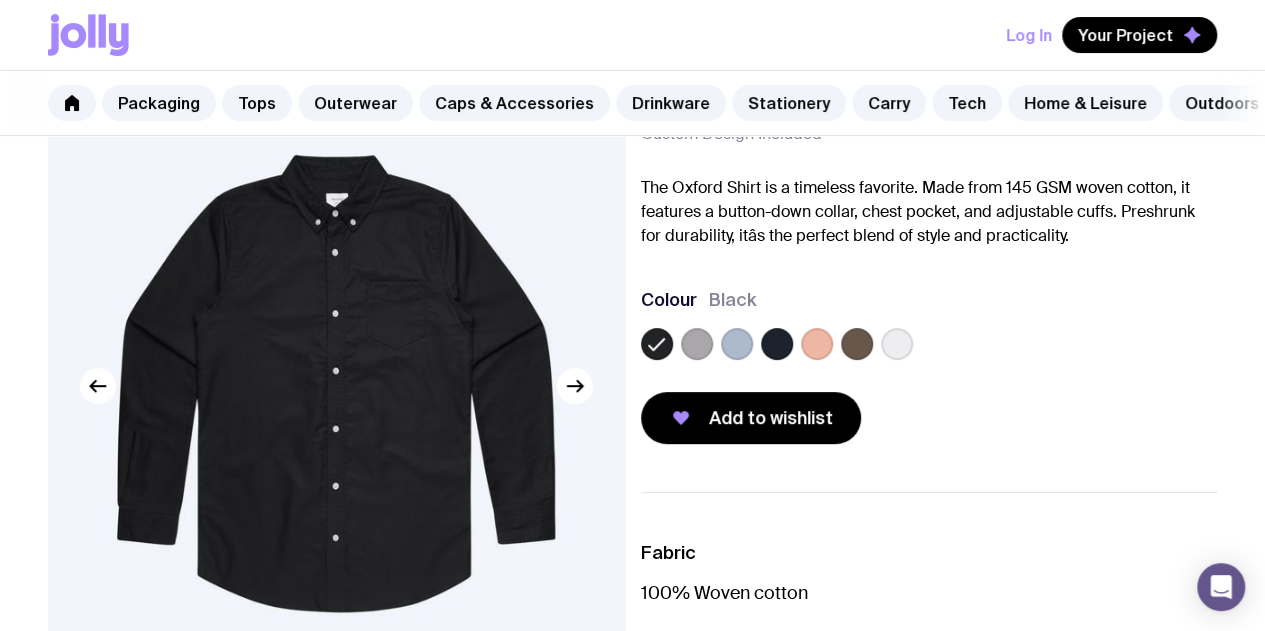 click 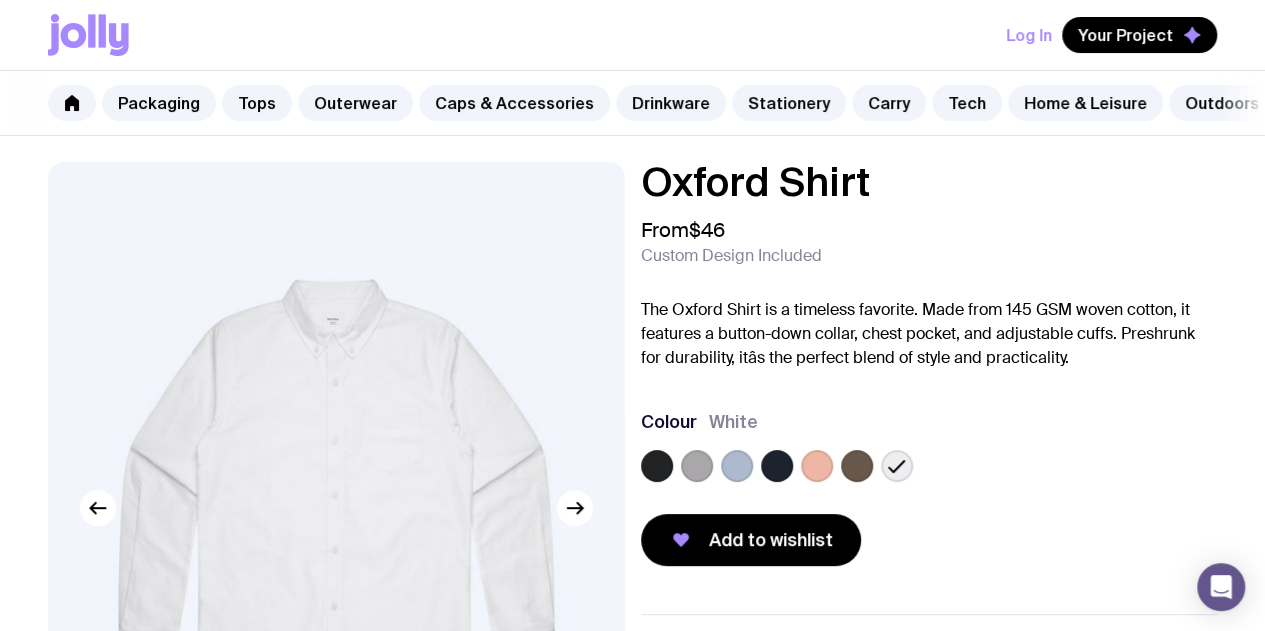 scroll, scrollTop: 0, scrollLeft: 0, axis: both 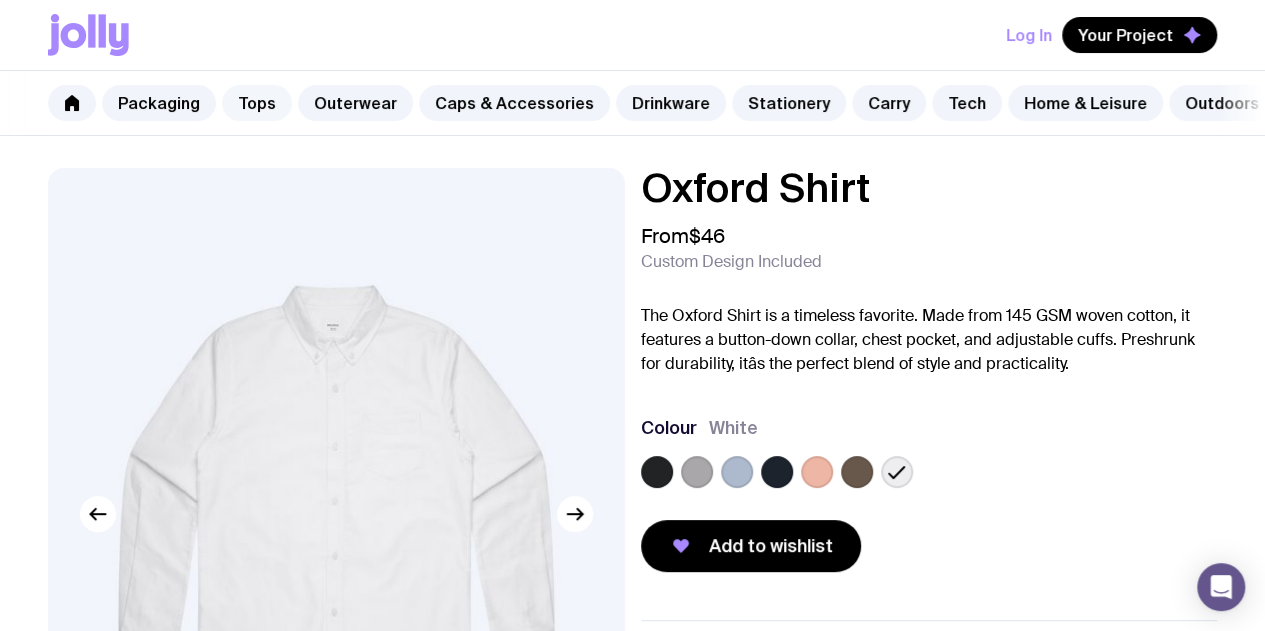 click on "Tops" at bounding box center (257, 103) 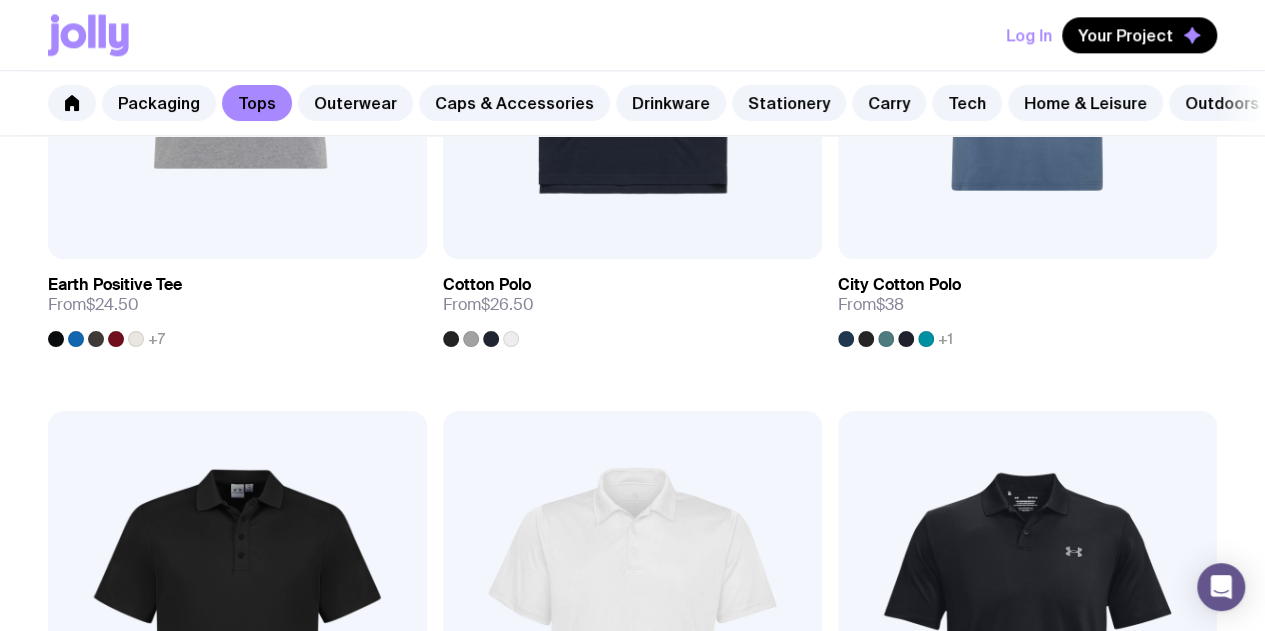 scroll, scrollTop: 1322, scrollLeft: 0, axis: vertical 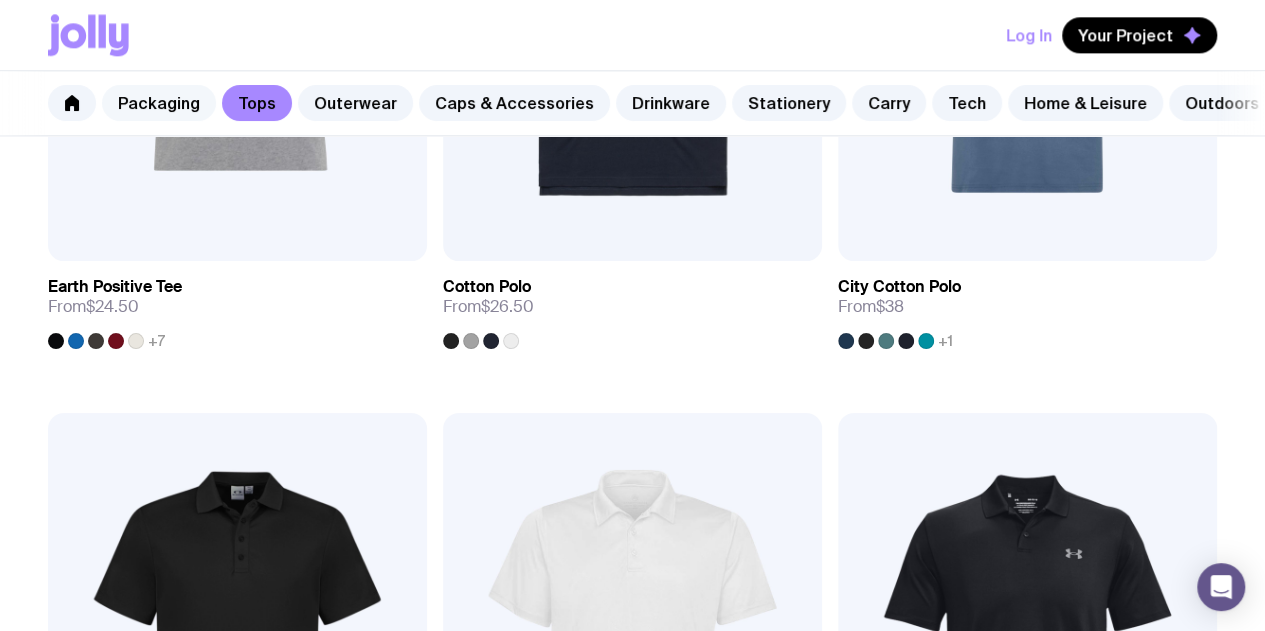 click on "Packaging" at bounding box center (159, 103) 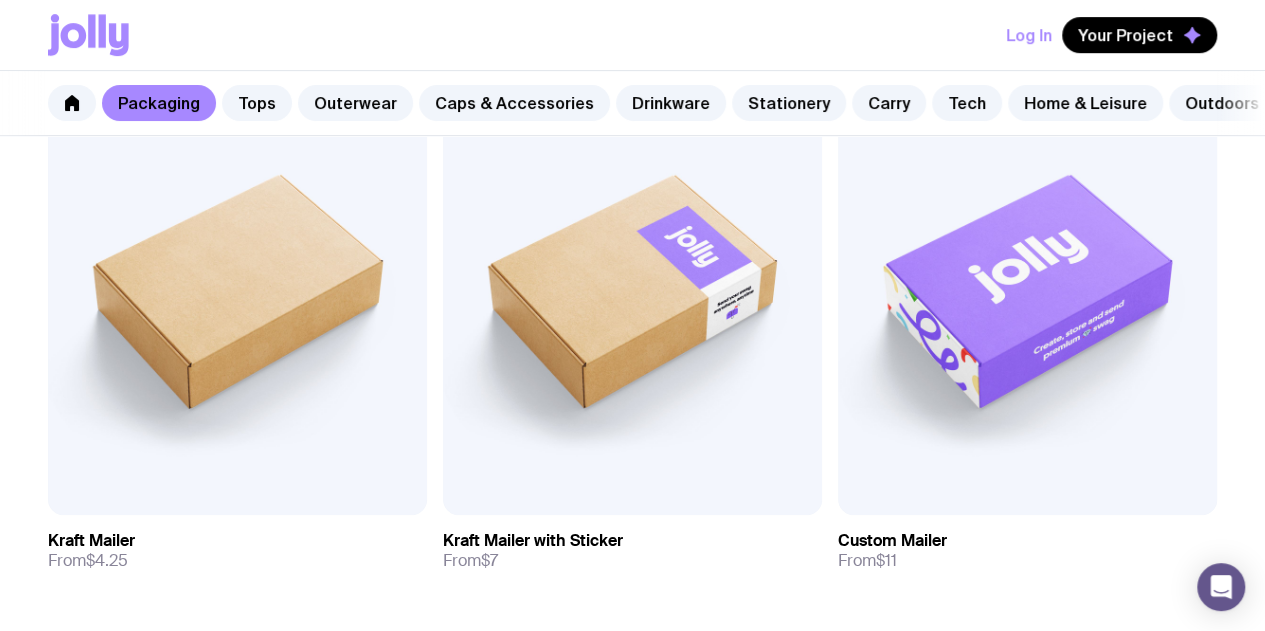 scroll, scrollTop: 462, scrollLeft: 0, axis: vertical 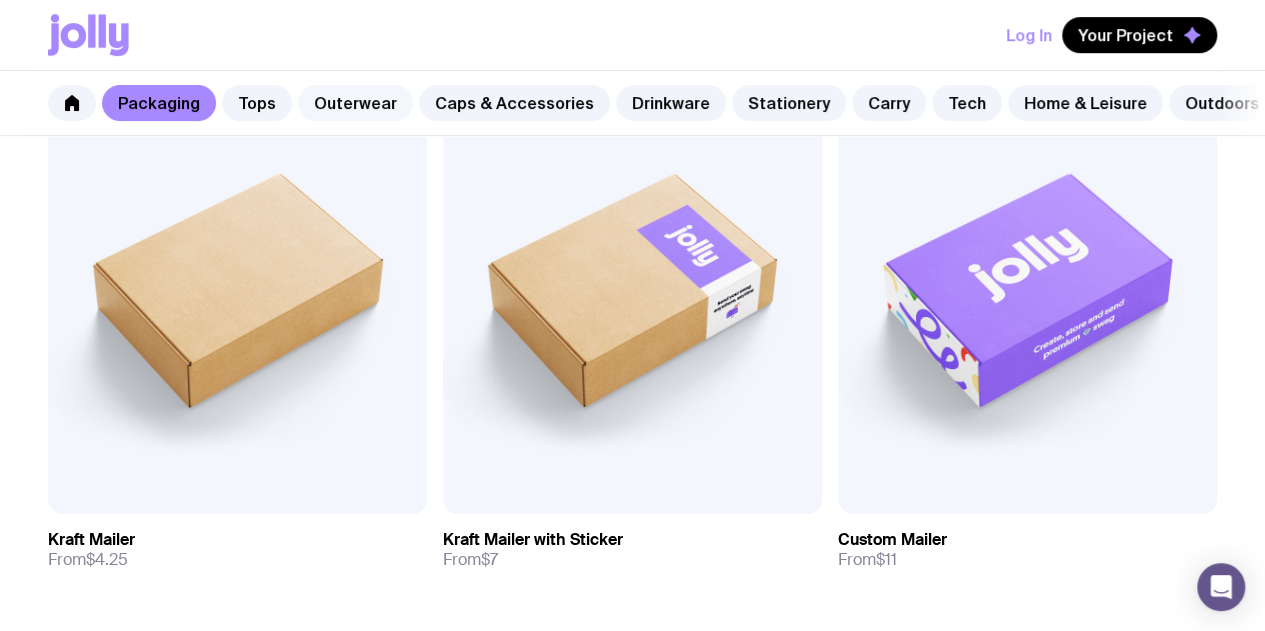 click on "Outerwear" at bounding box center (355, 103) 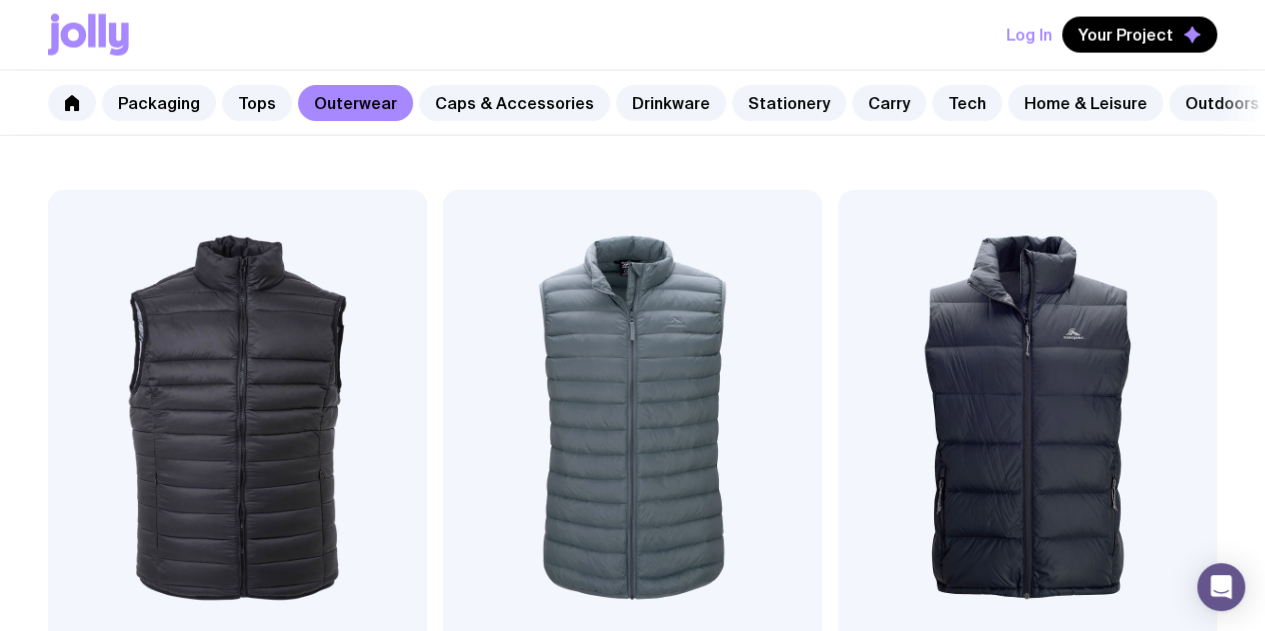 scroll, scrollTop: 2153, scrollLeft: 0, axis: vertical 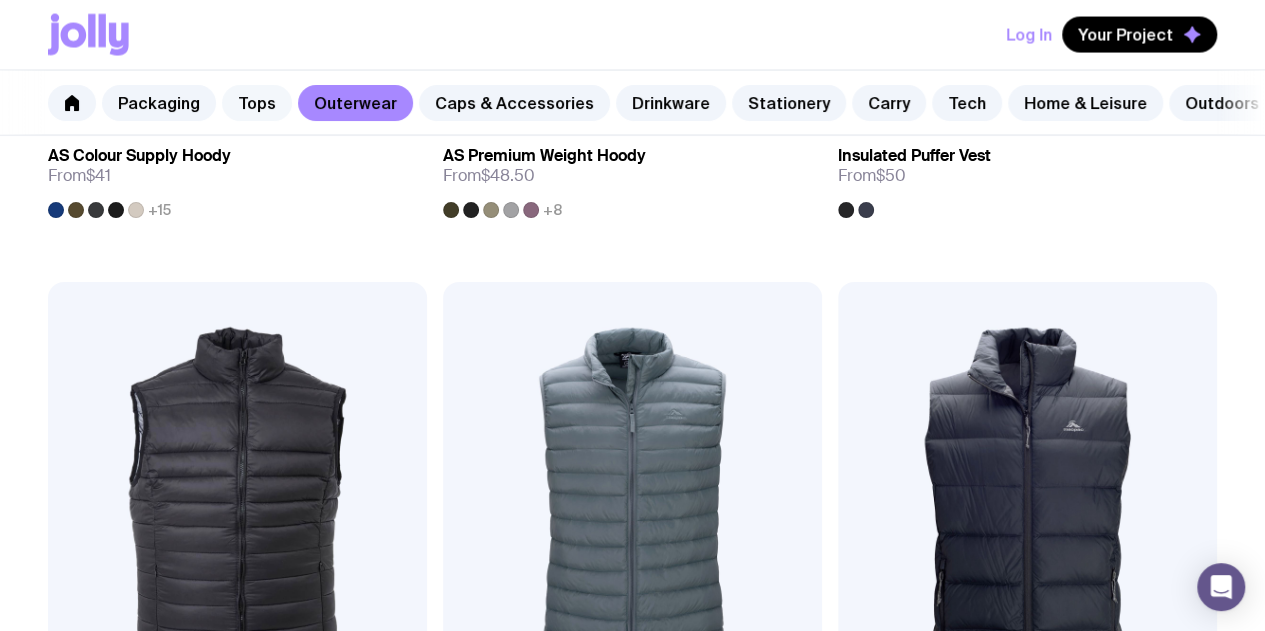 click on "Tops" at bounding box center [257, 103] 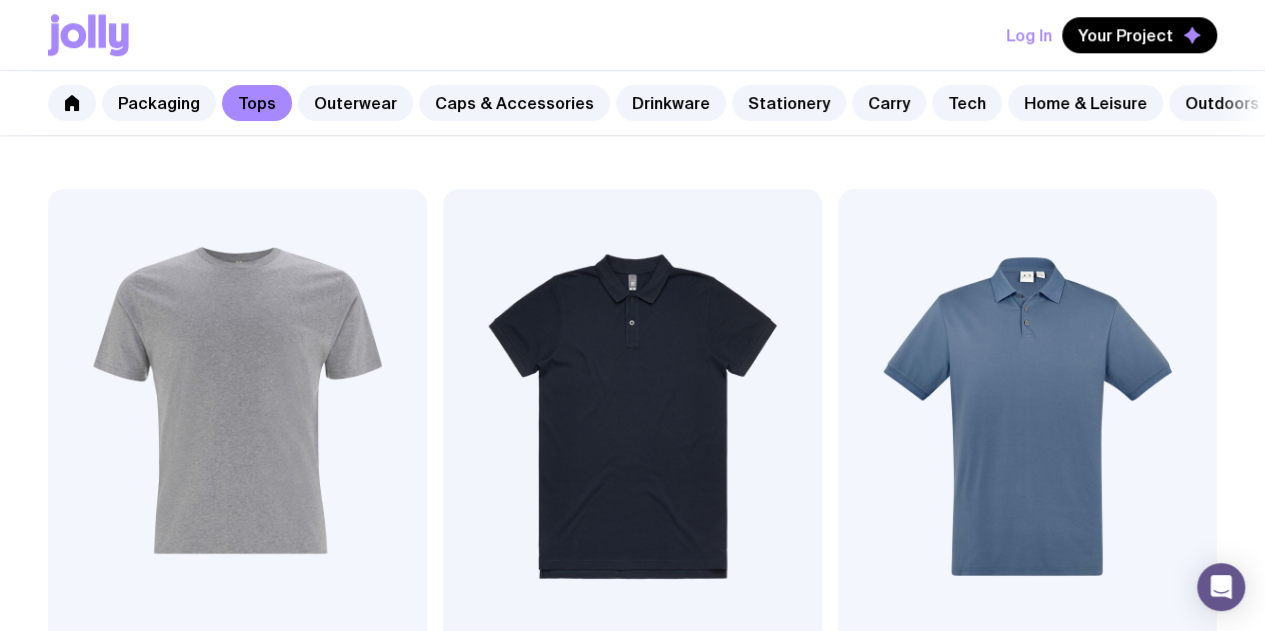 scroll, scrollTop: 941, scrollLeft: 0, axis: vertical 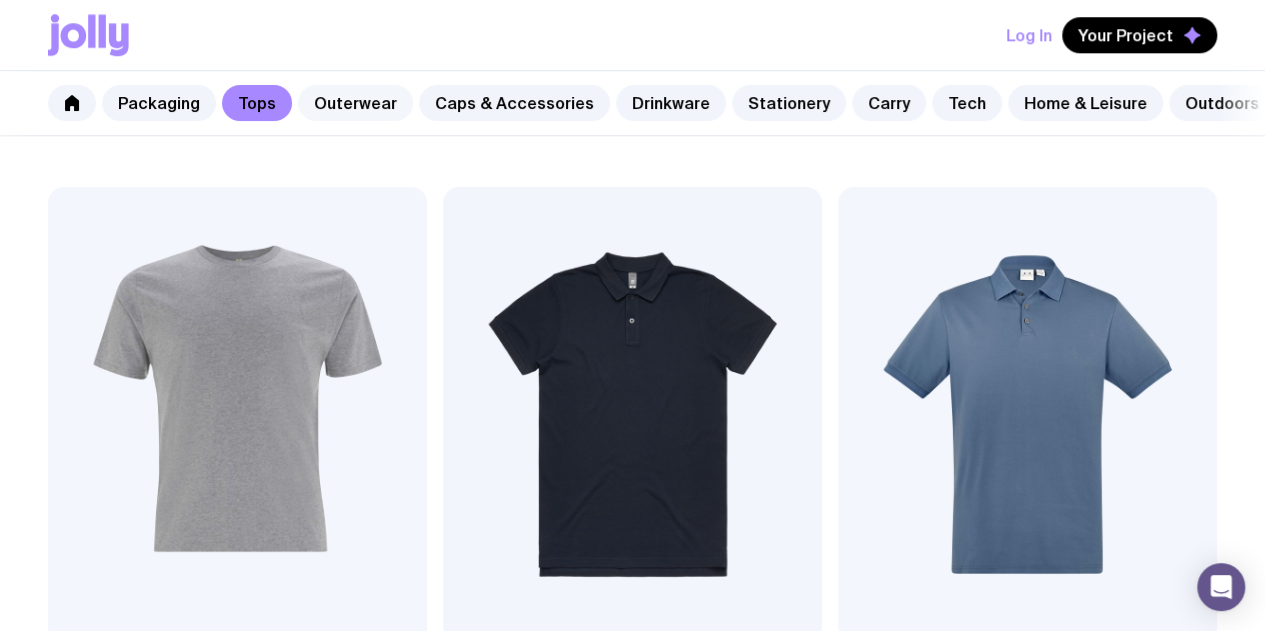 click on "Outerwear" at bounding box center [355, 103] 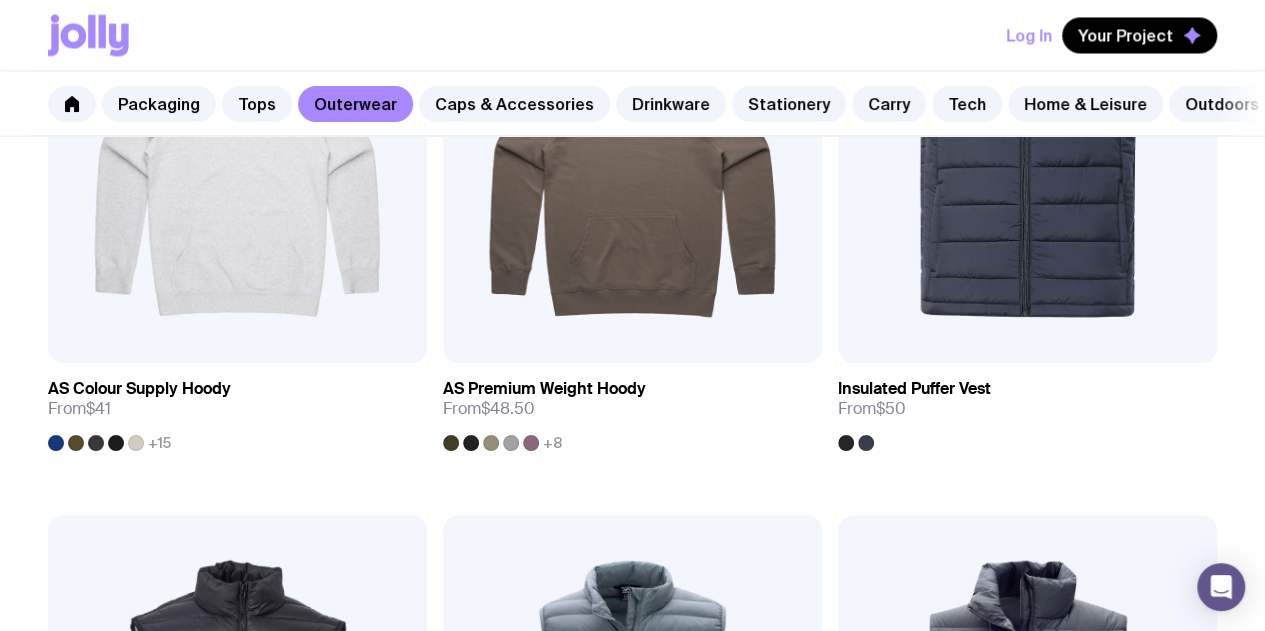 scroll, scrollTop: 1824, scrollLeft: 0, axis: vertical 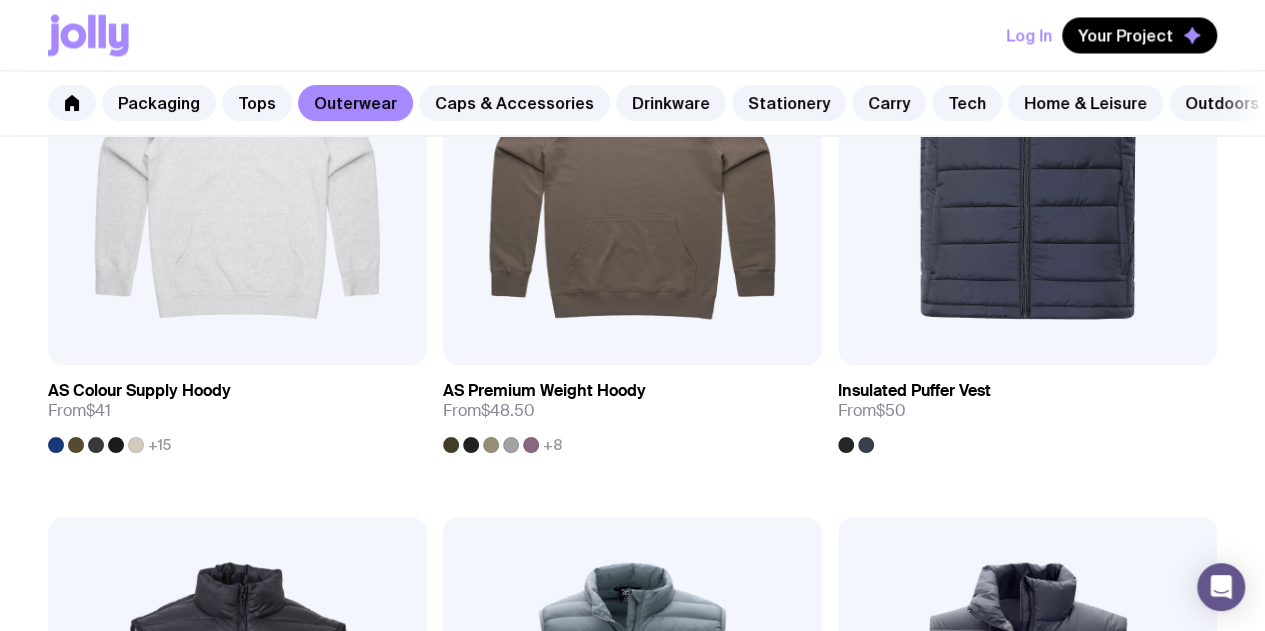 click at bounding box center (237, 1958) 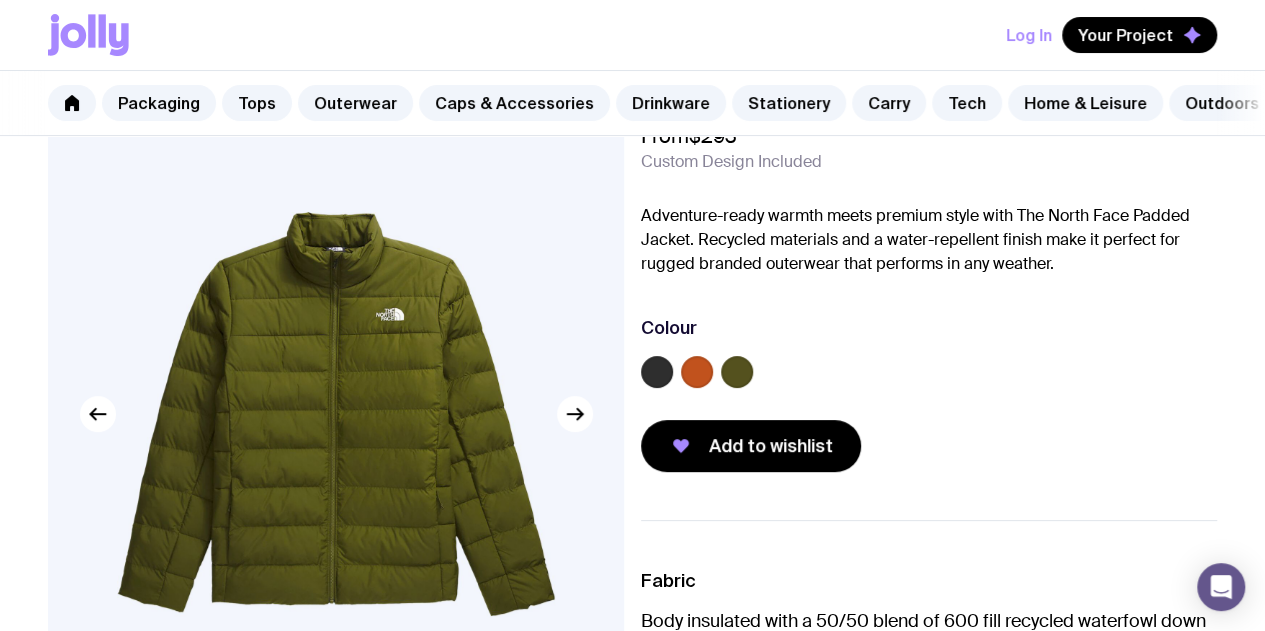 scroll, scrollTop: 99, scrollLeft: 0, axis: vertical 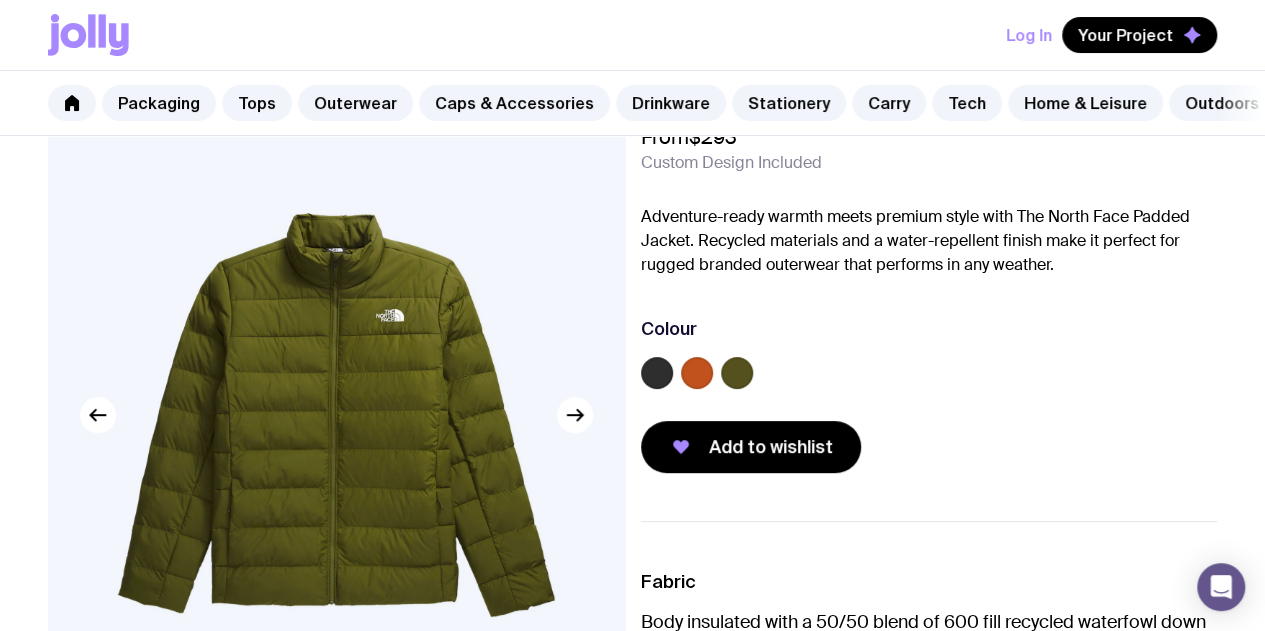 click at bounding box center [929, 377] 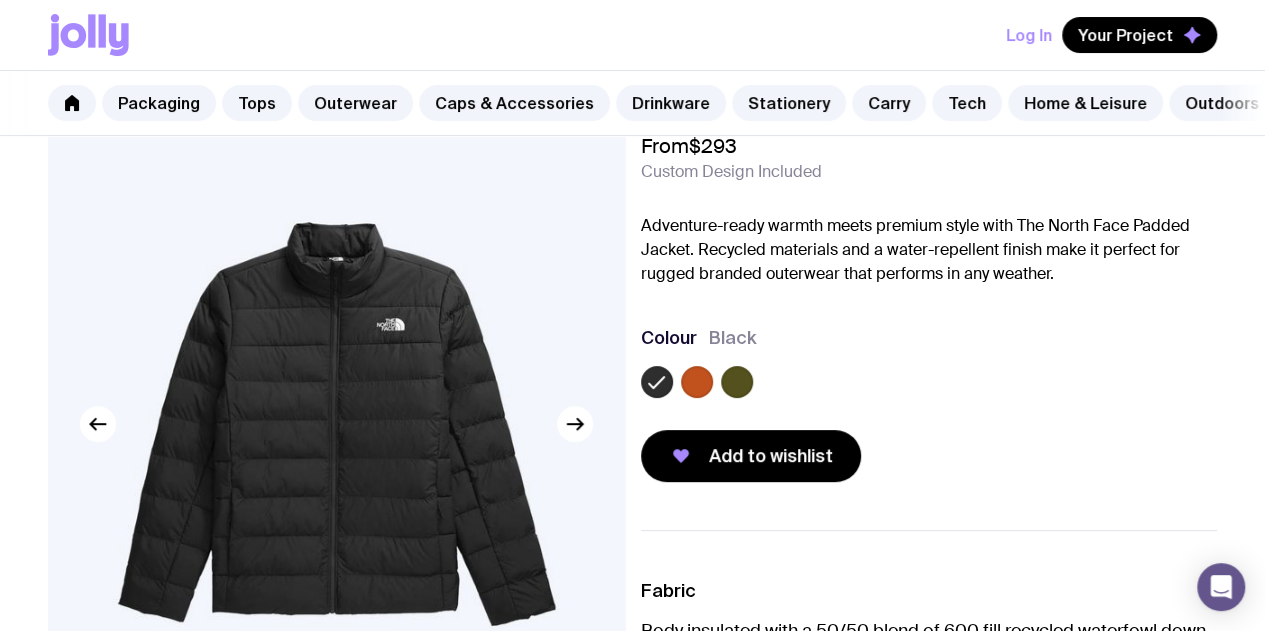 scroll, scrollTop: 89, scrollLeft: 0, axis: vertical 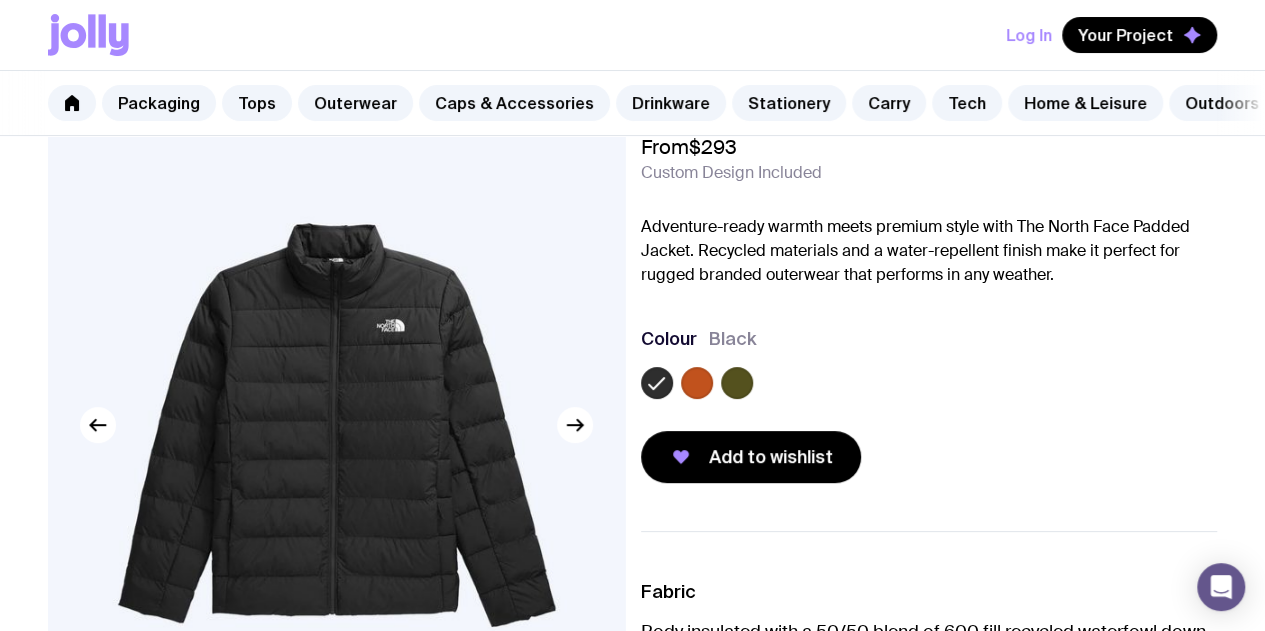 click 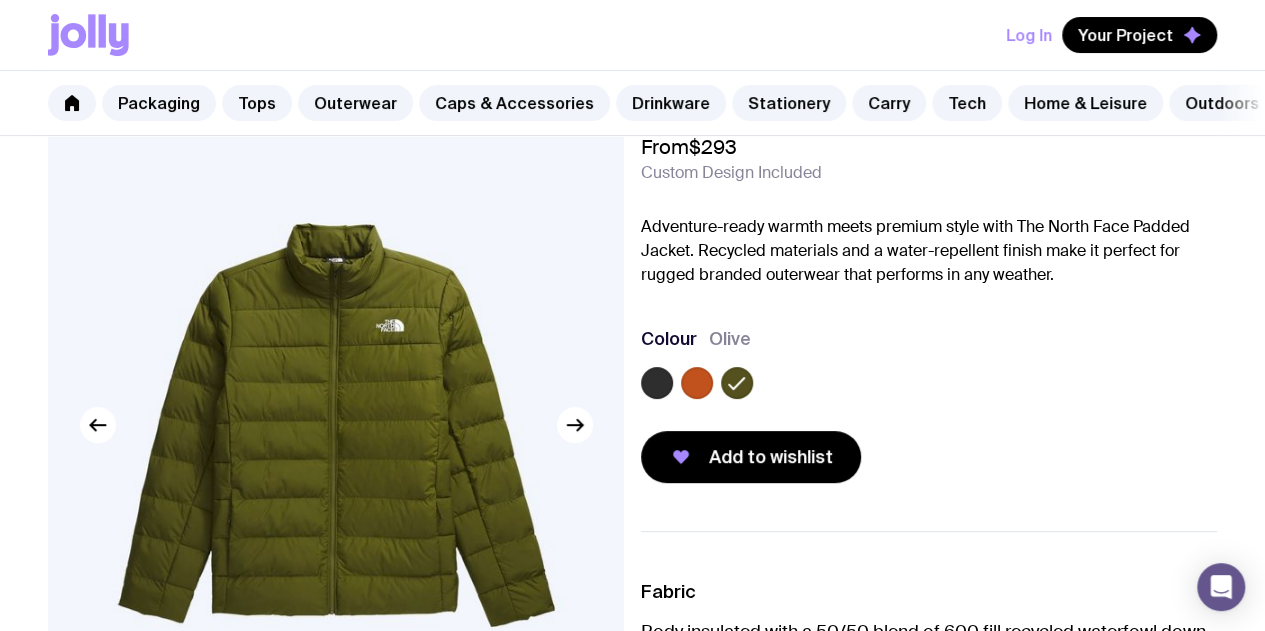 click 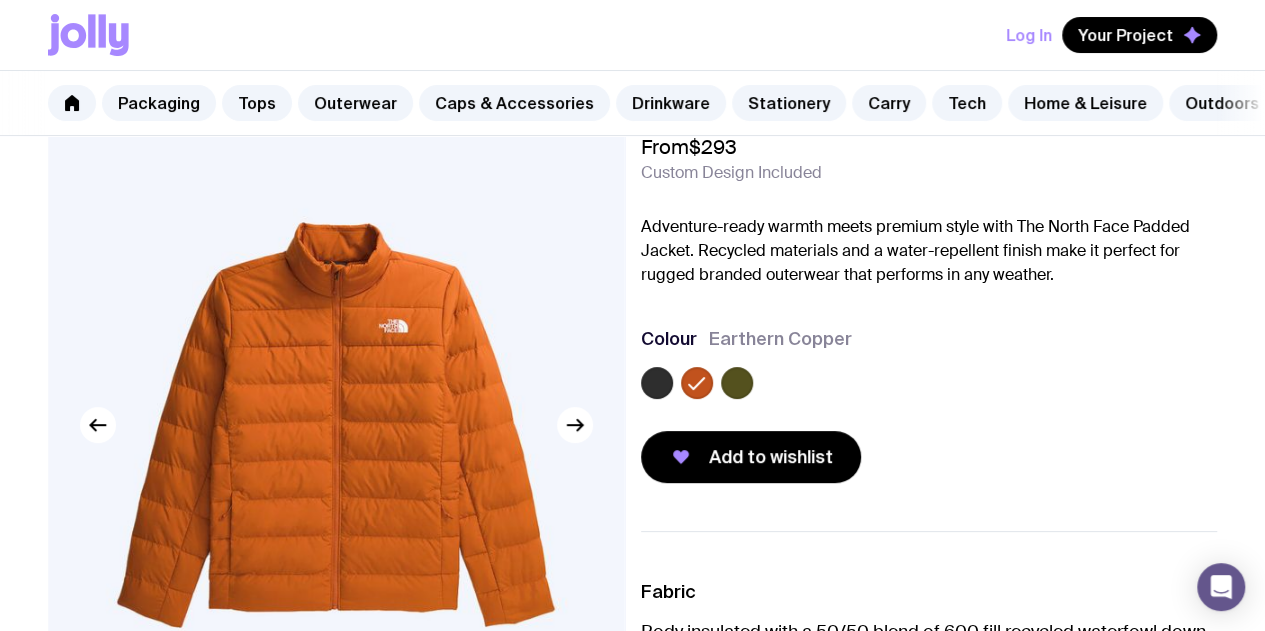 click 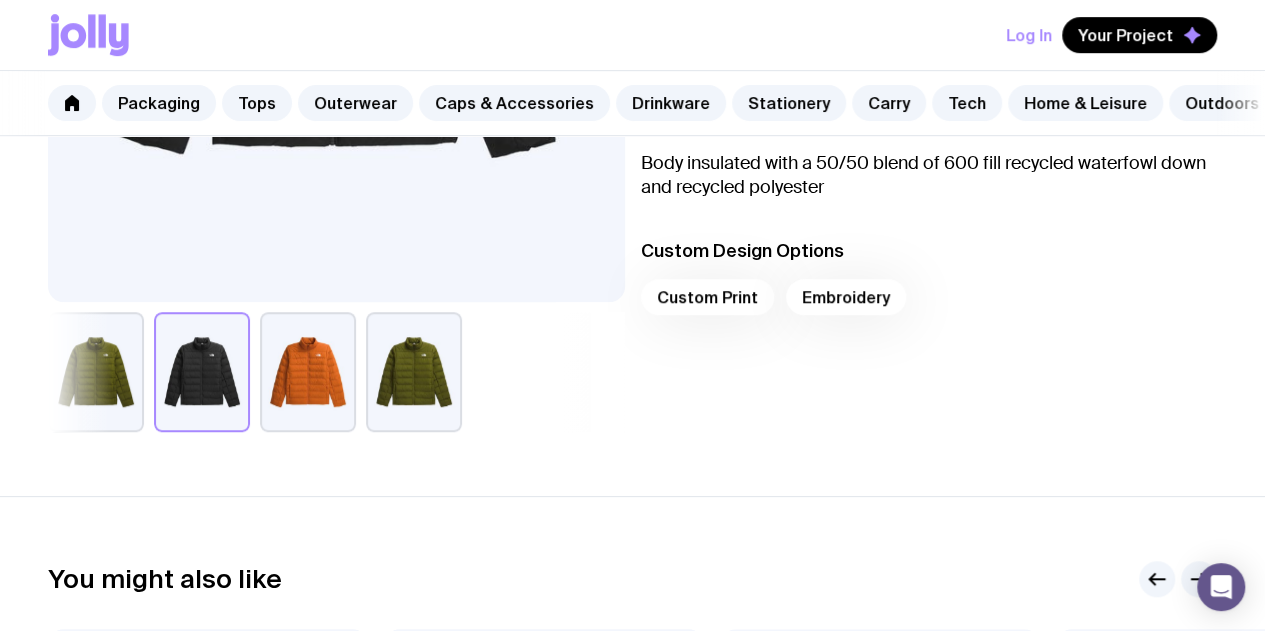 scroll, scrollTop: 548, scrollLeft: 0, axis: vertical 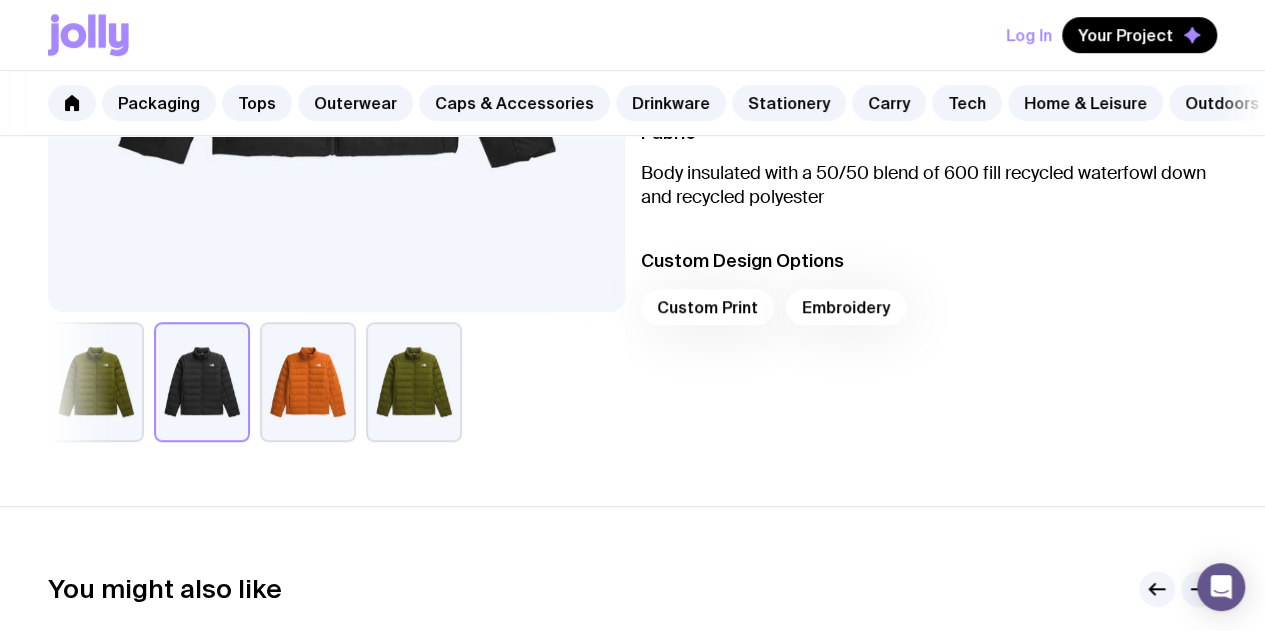 click on "Custom Print Embroidery" at bounding box center (929, 313) 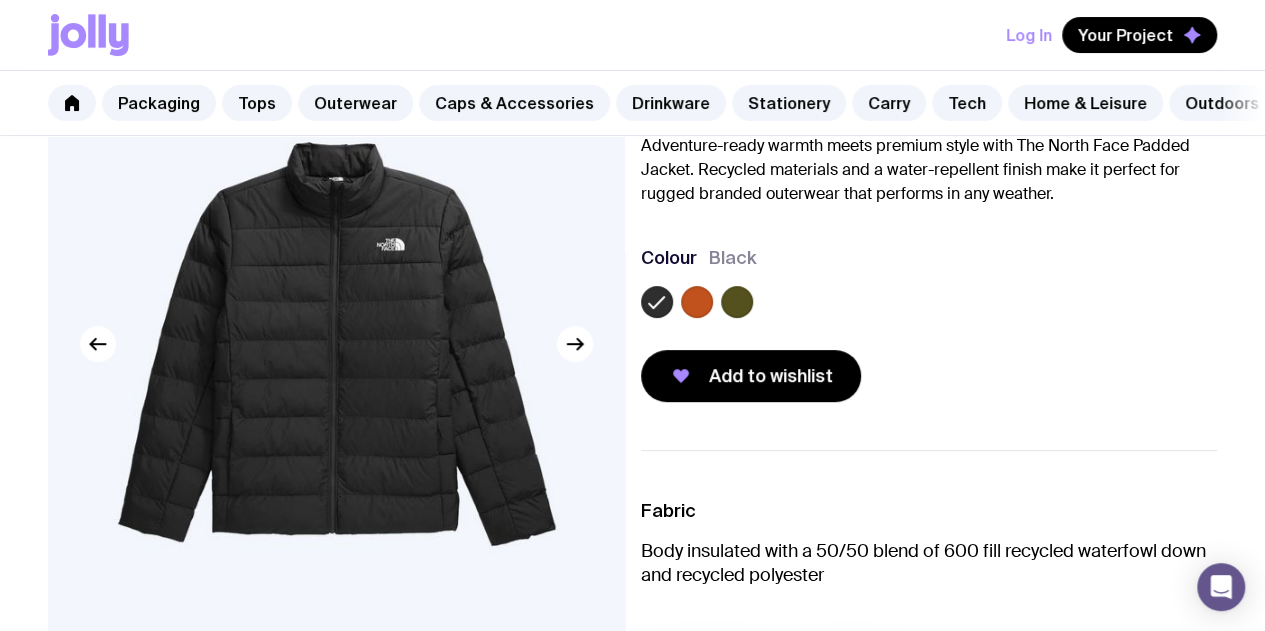 scroll, scrollTop: 0, scrollLeft: 0, axis: both 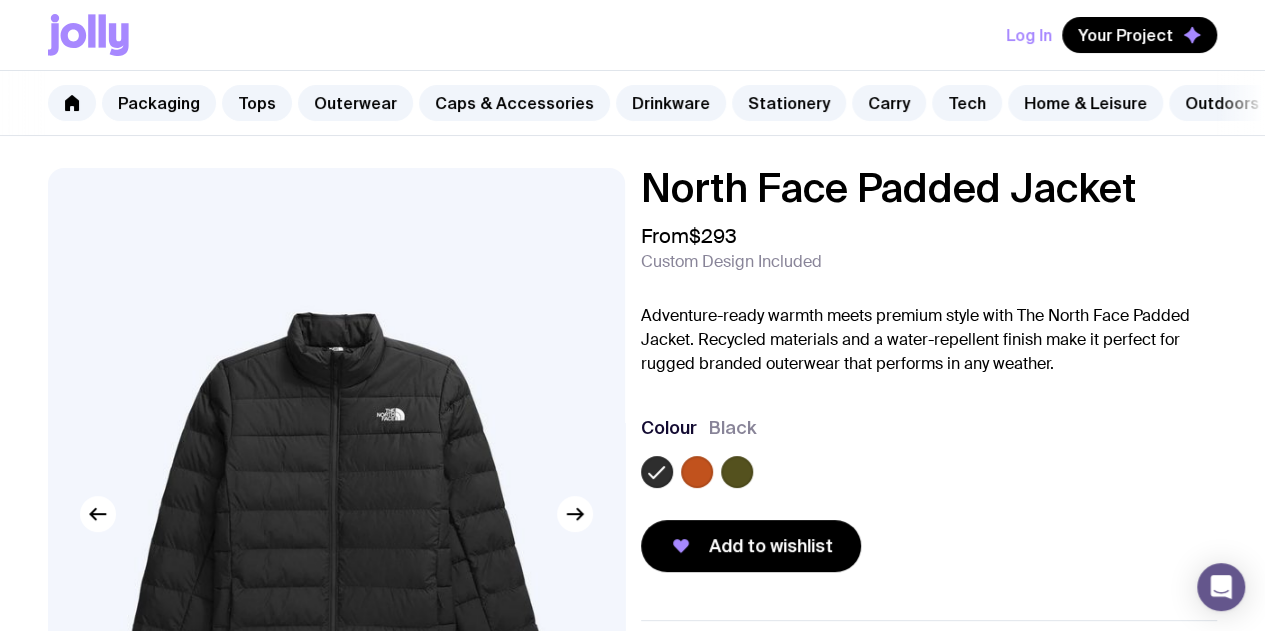 click on "North Face Padded Jacket" at bounding box center (929, 188) 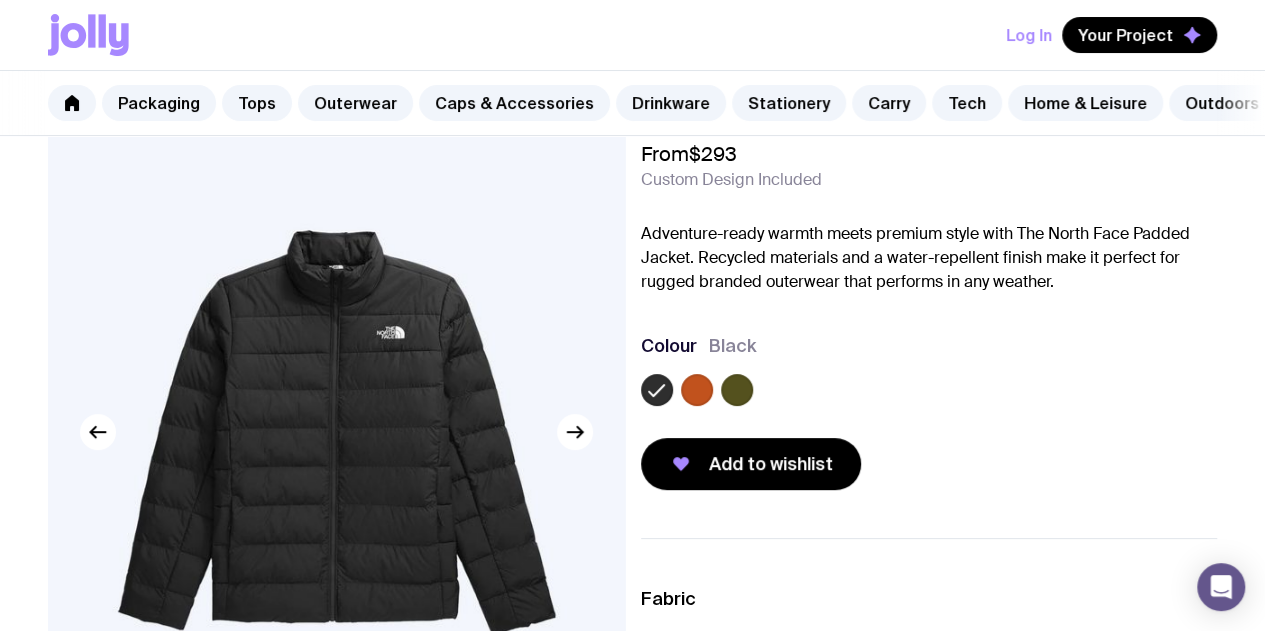 scroll, scrollTop: 32, scrollLeft: 0, axis: vertical 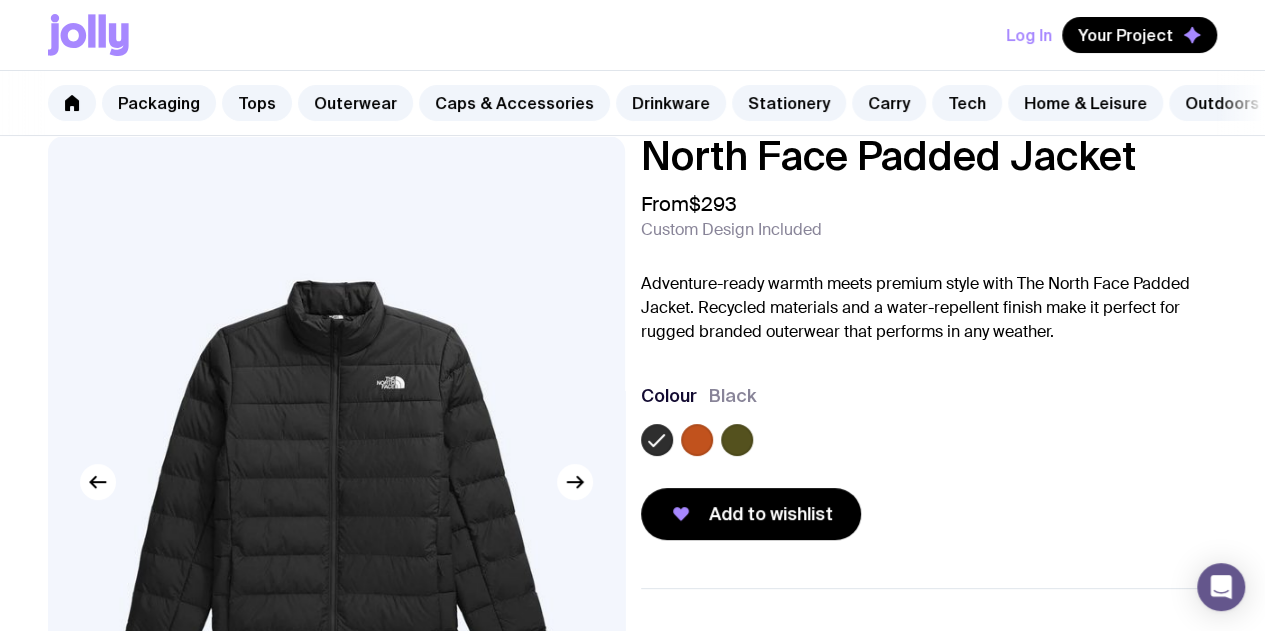 drag, startPoint x: 676, startPoint y: 301, endPoint x: 1194, endPoint y: 346, distance: 519.951 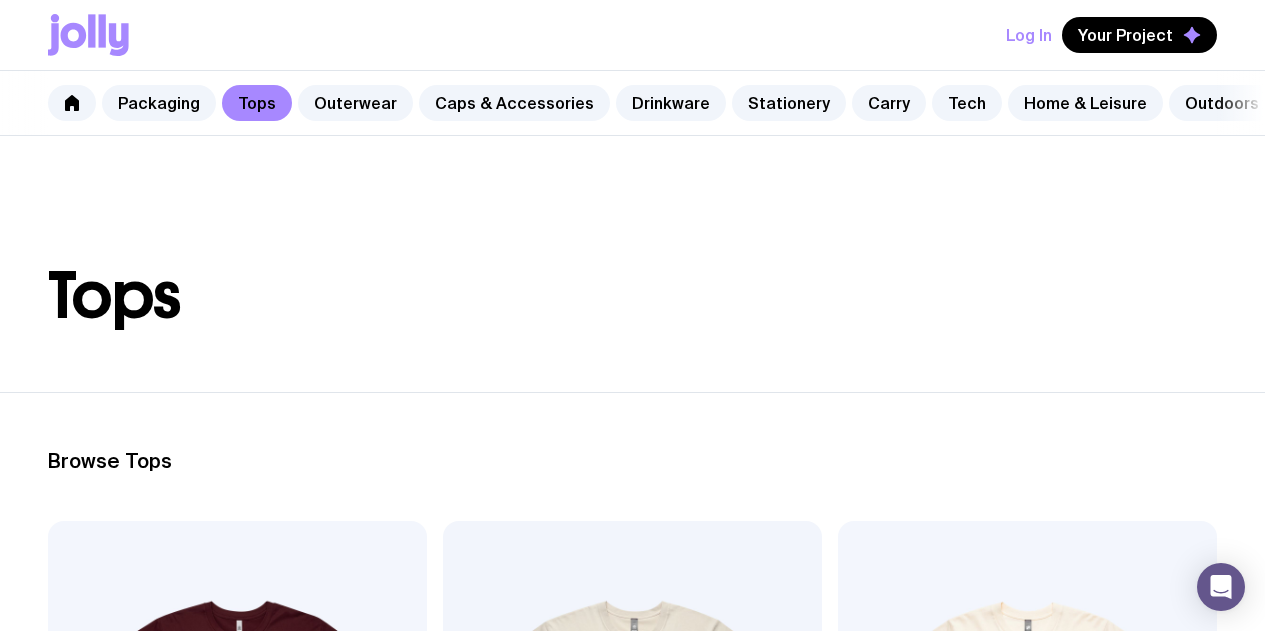 scroll, scrollTop: 961, scrollLeft: 0, axis: vertical 